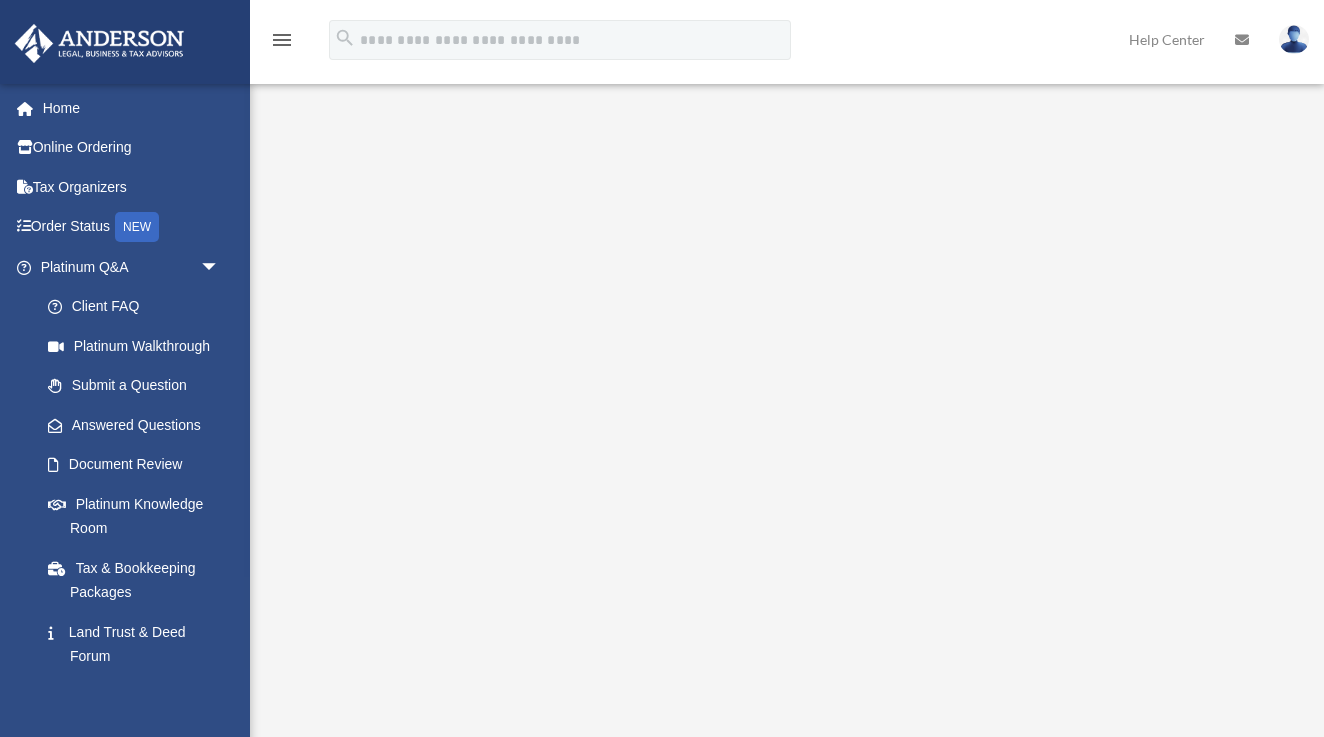 scroll, scrollTop: 0, scrollLeft: 0, axis: both 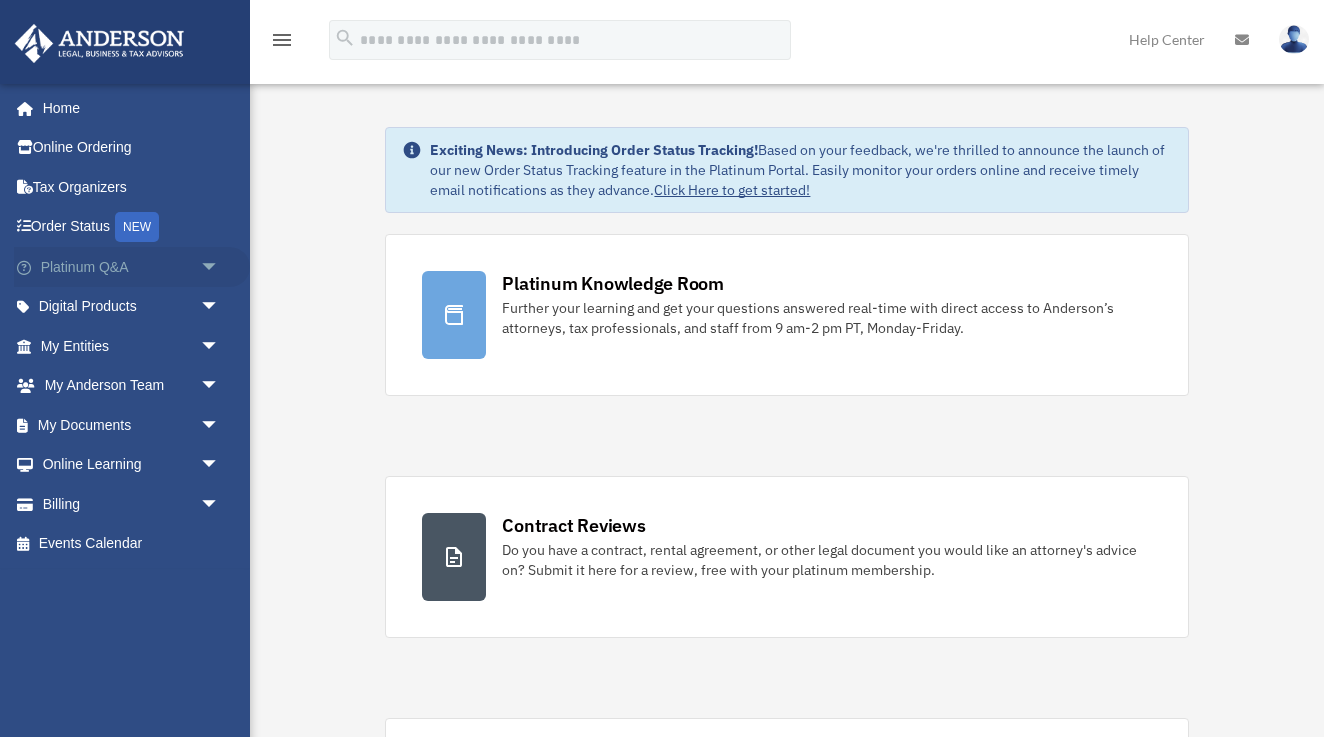 click on "Platinum Q&A arrow_drop_down" at bounding box center [132, 267] 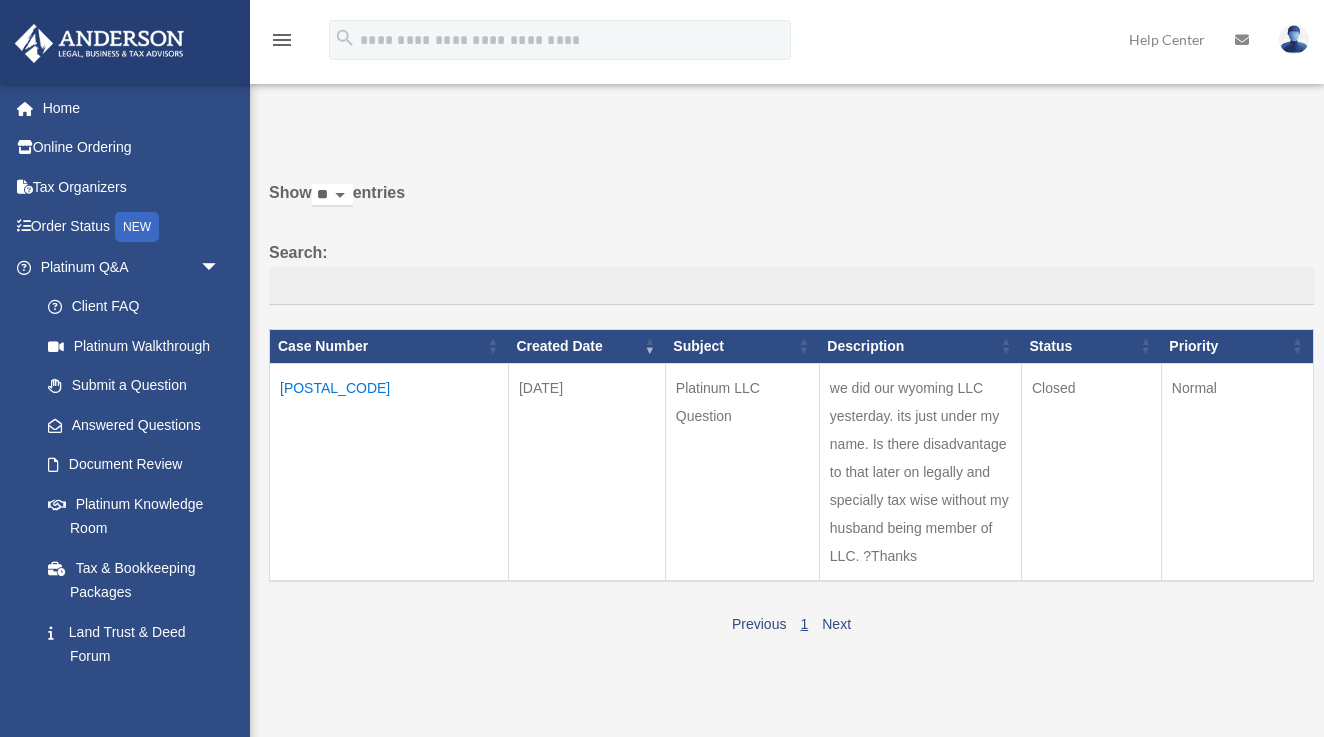 scroll, scrollTop: 0, scrollLeft: 0, axis: both 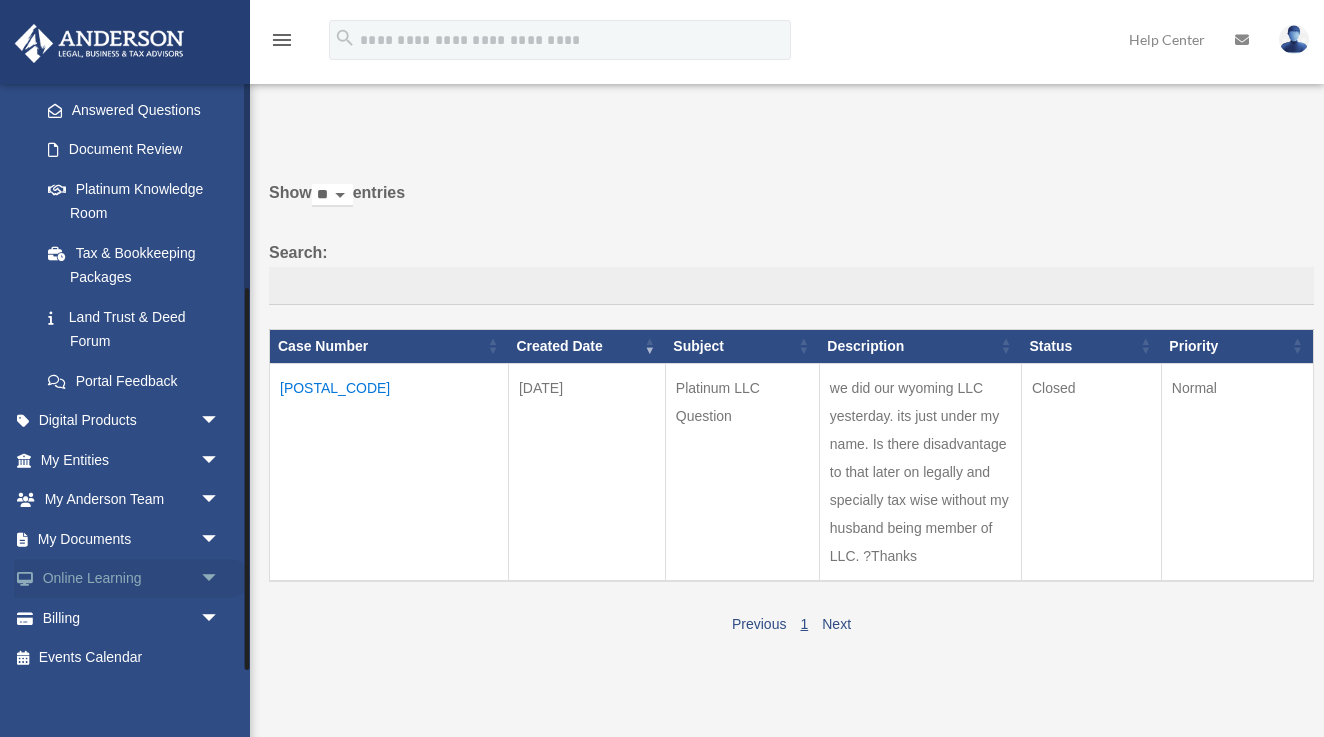 click on "Online Learning arrow_drop_down" at bounding box center (132, 579) 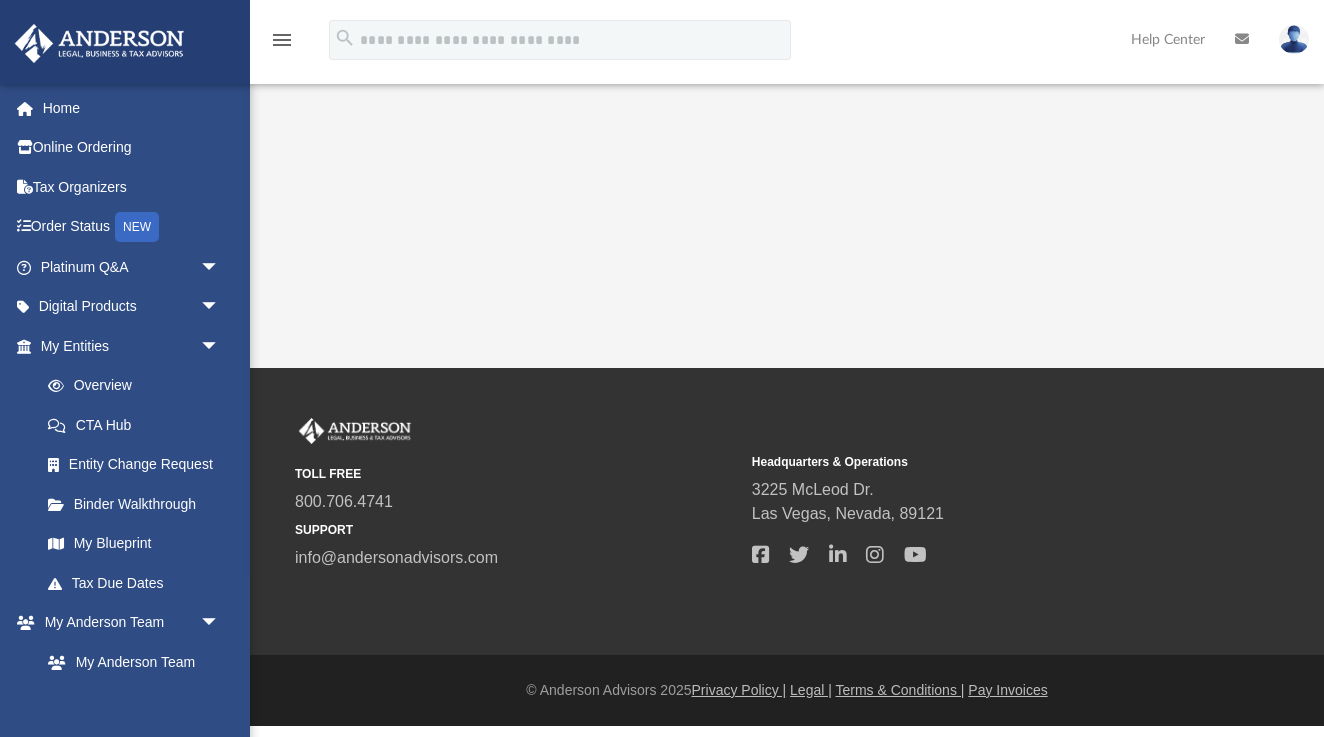 scroll, scrollTop: 0, scrollLeft: 0, axis: both 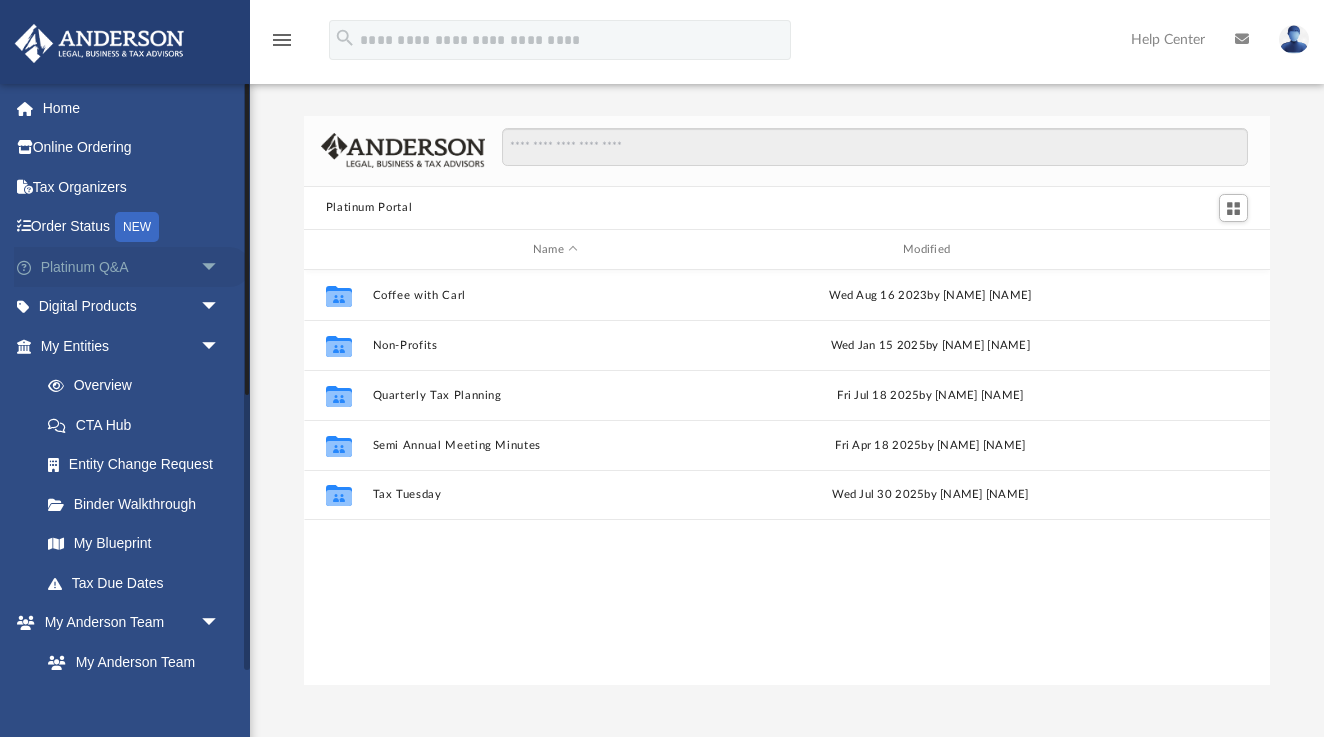 click on "Platinum Q&A arrow_drop_down" at bounding box center [132, 267] 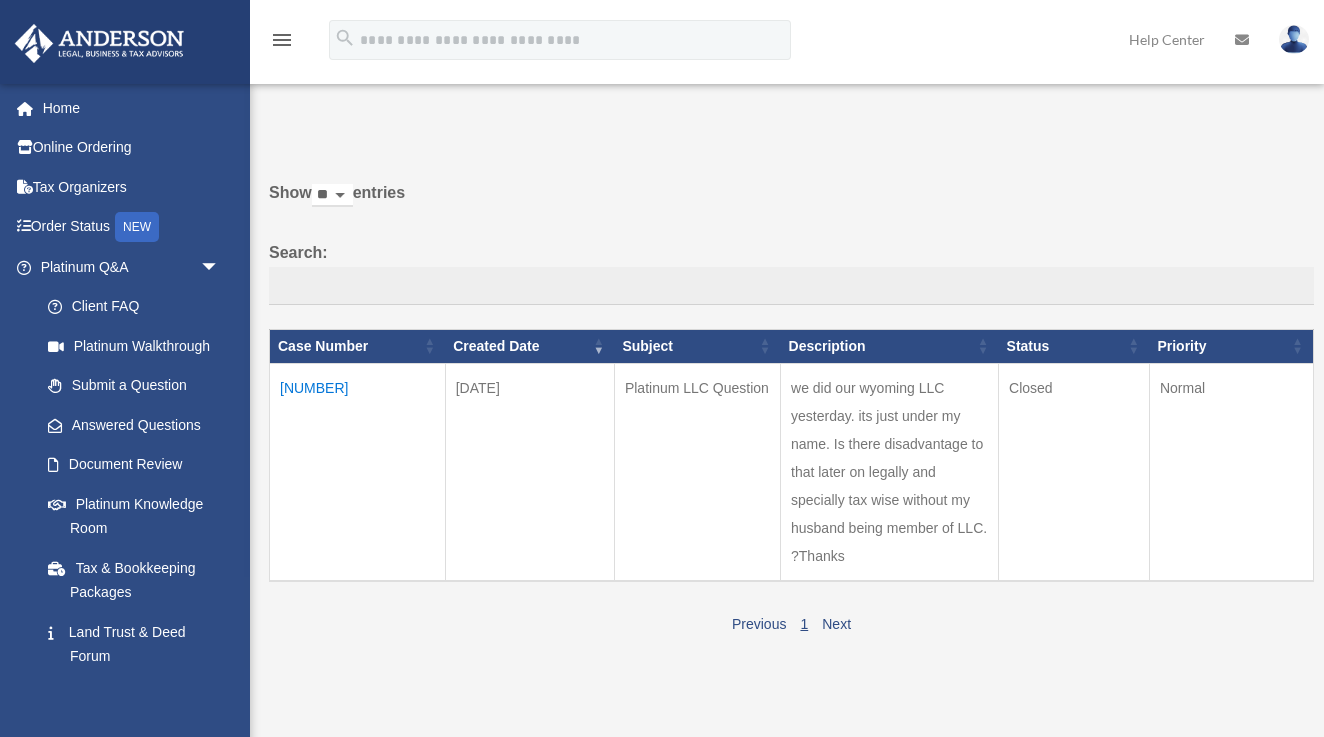 scroll, scrollTop: 0, scrollLeft: 0, axis: both 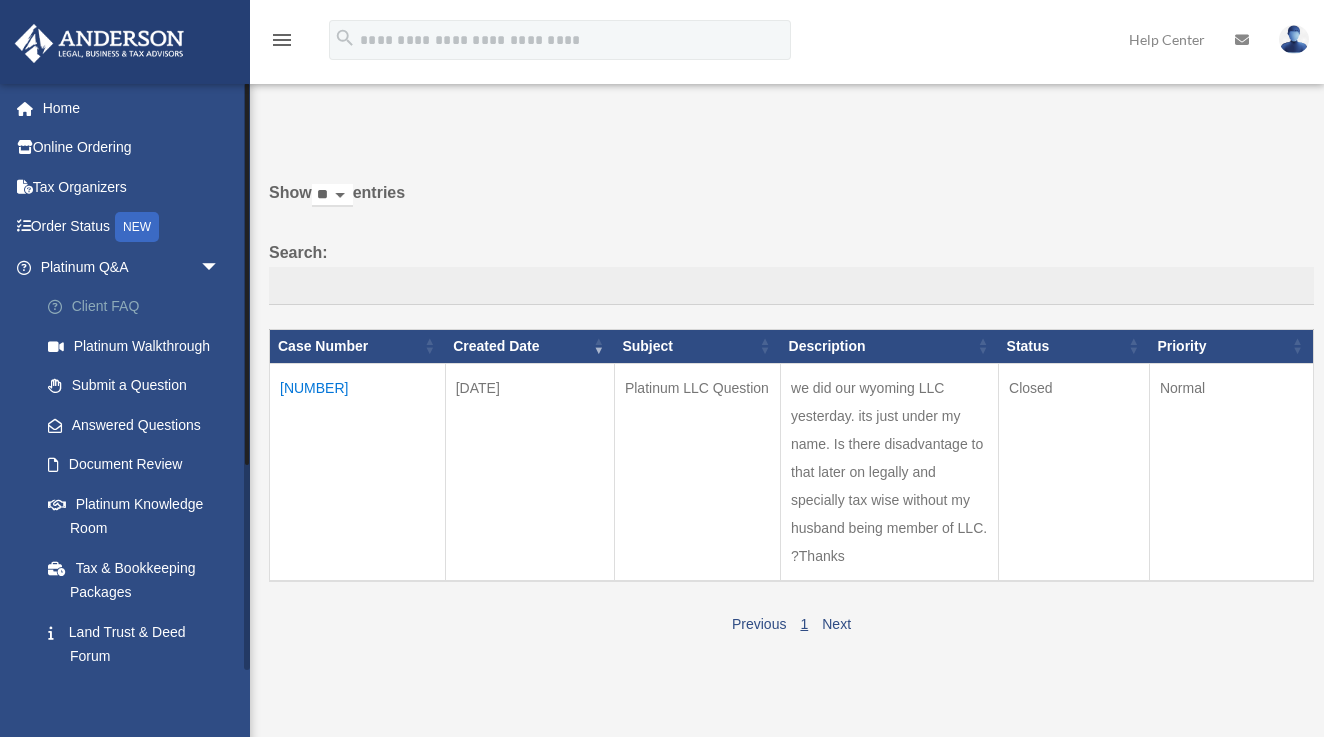 click on "Client FAQ" at bounding box center (139, 307) 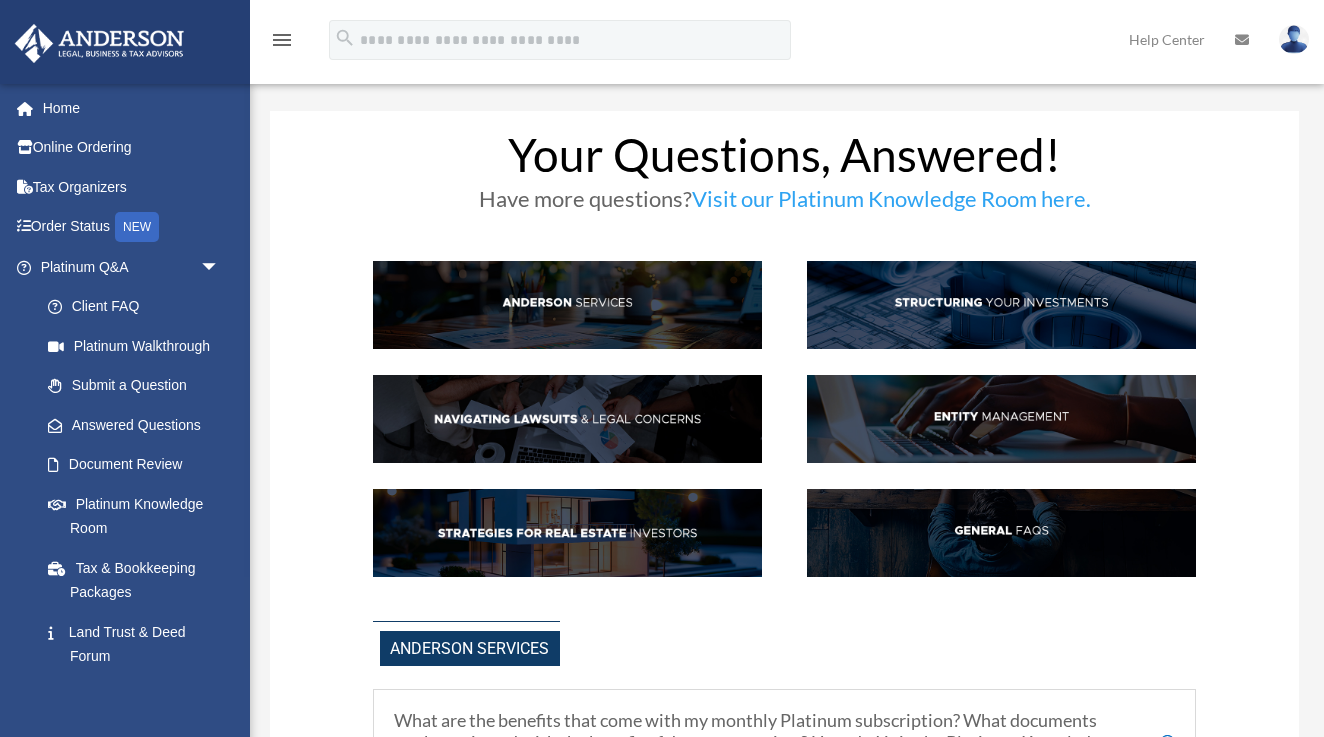 scroll, scrollTop: 0, scrollLeft: 0, axis: both 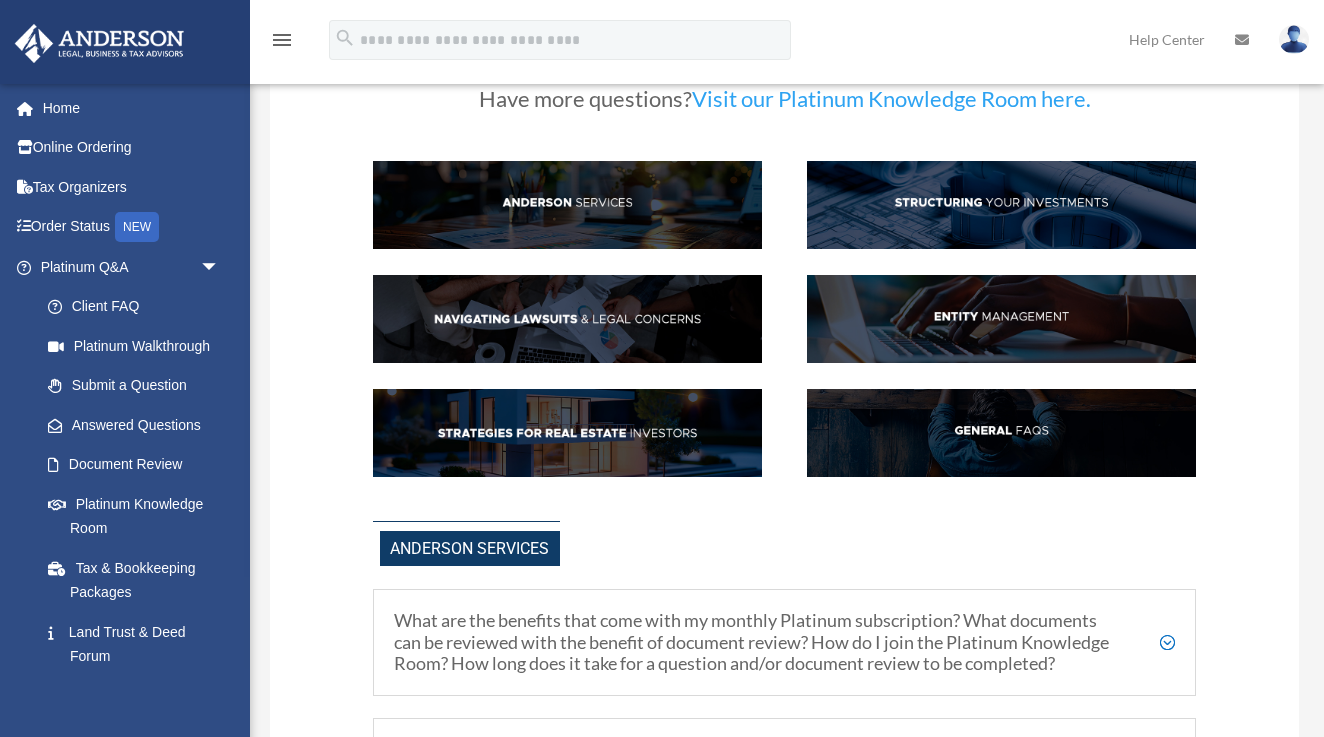 click at bounding box center [567, 433] 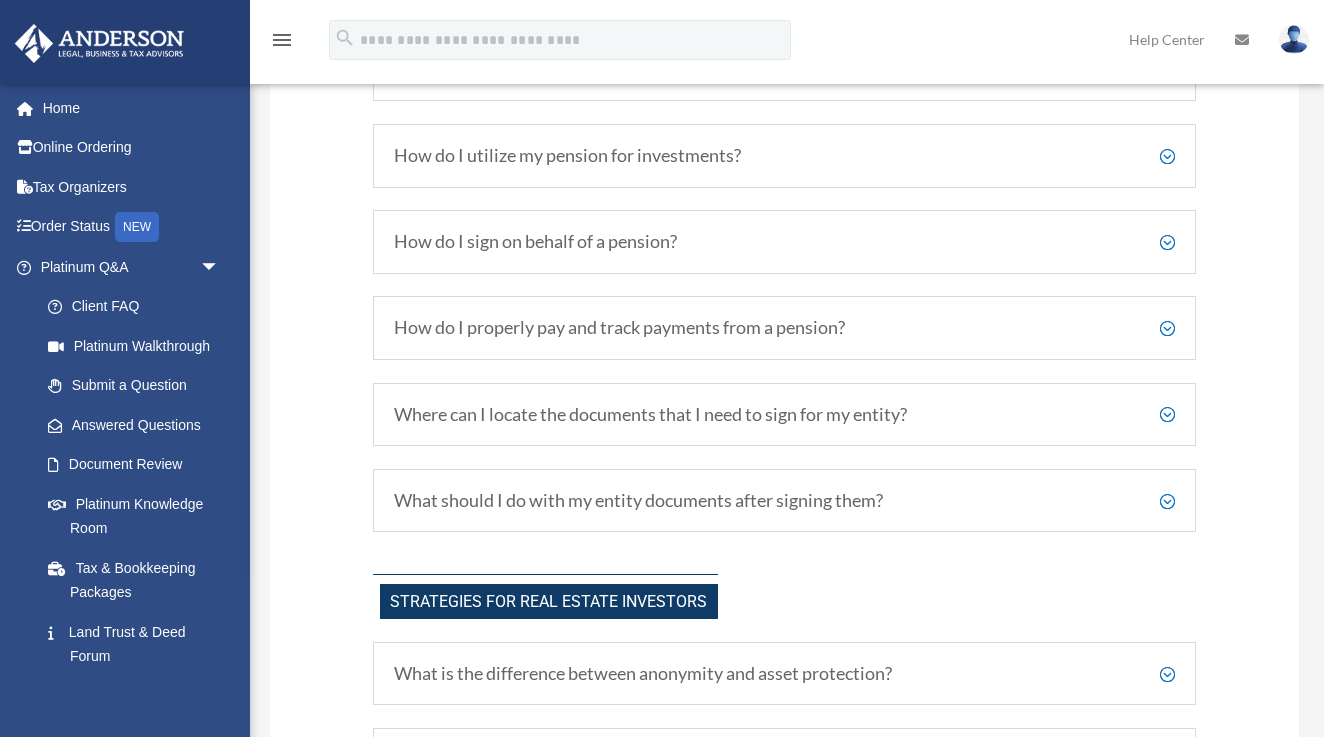 scroll, scrollTop: 3667, scrollLeft: 0, axis: vertical 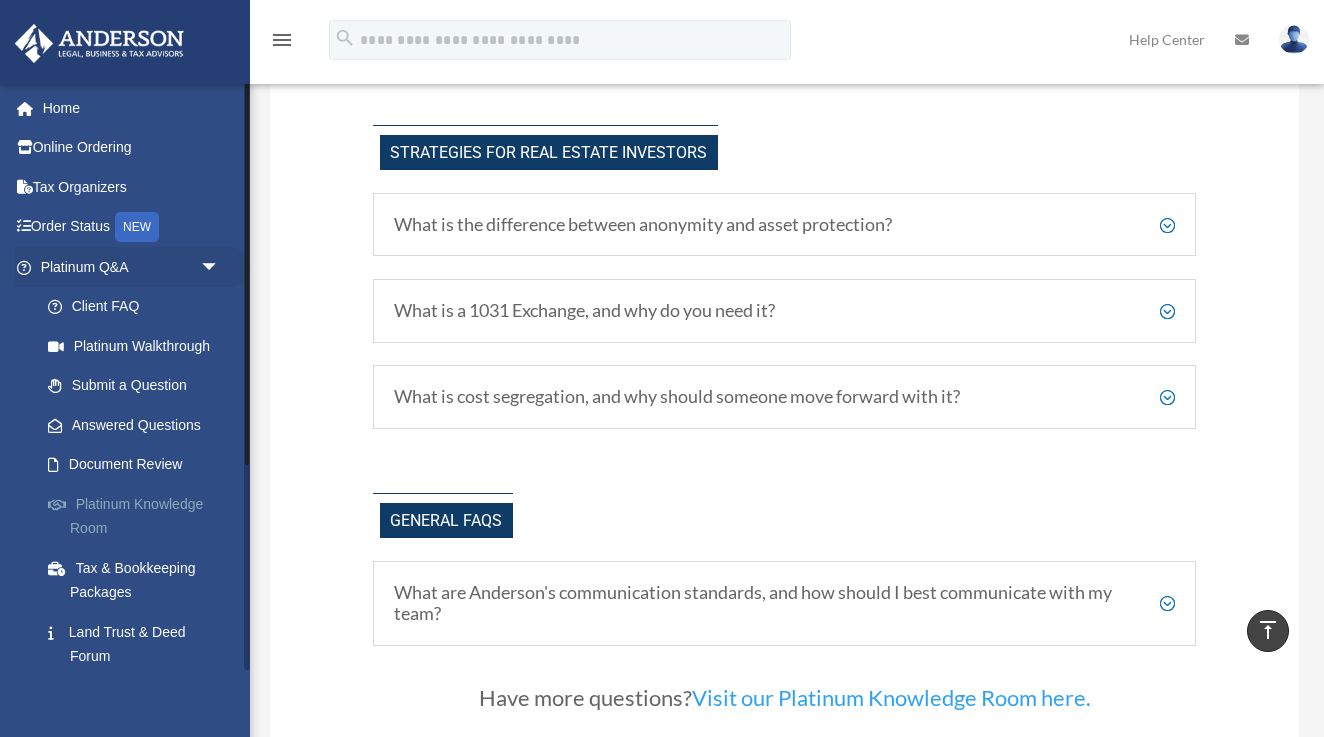 click on "Platinum Knowledge Room" at bounding box center [139, 516] 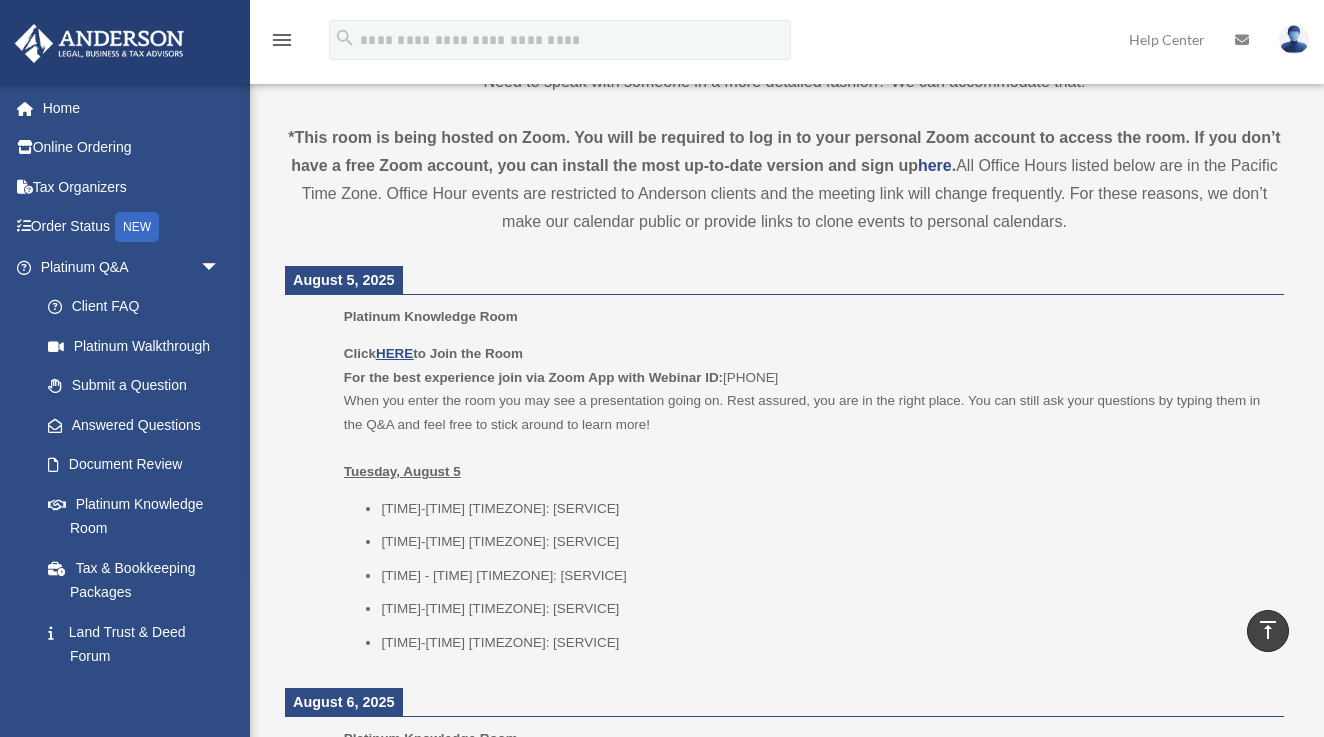scroll, scrollTop: 658, scrollLeft: 0, axis: vertical 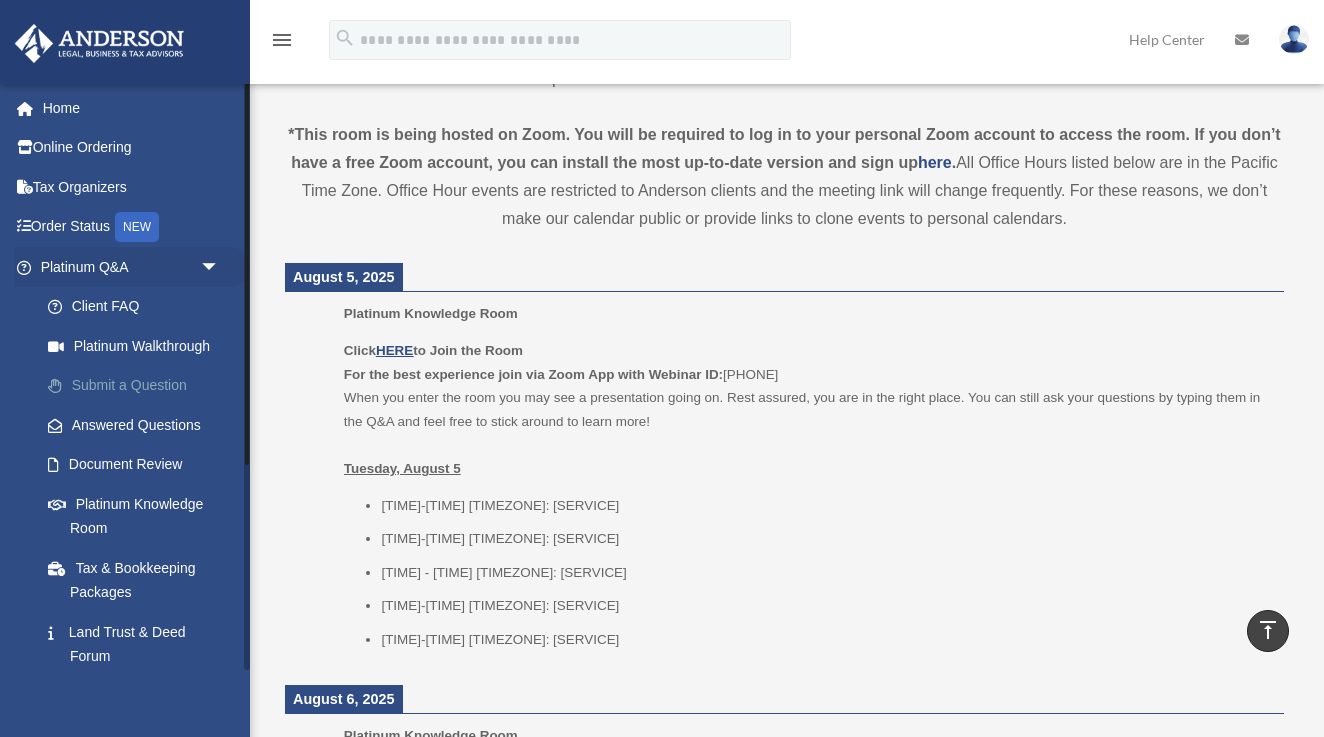 click on "Submit a Question" at bounding box center [139, 386] 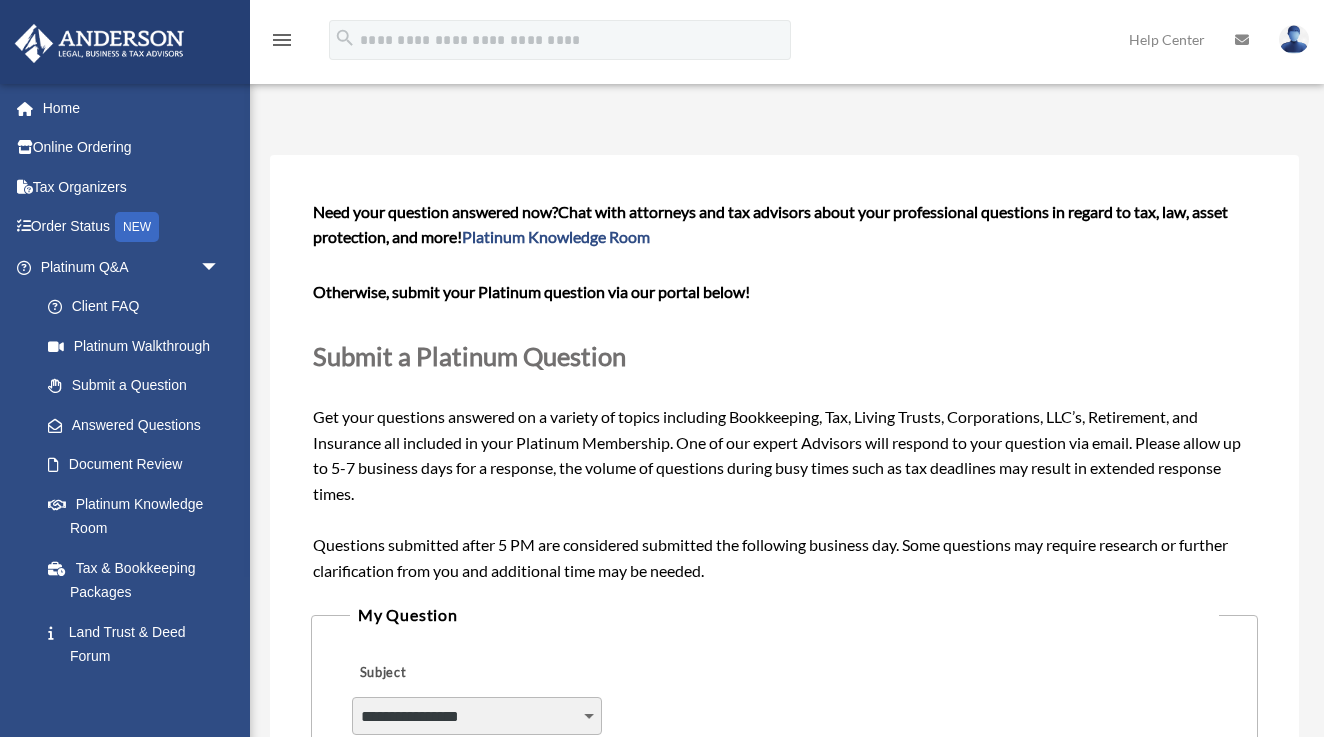 scroll, scrollTop: 0, scrollLeft: 0, axis: both 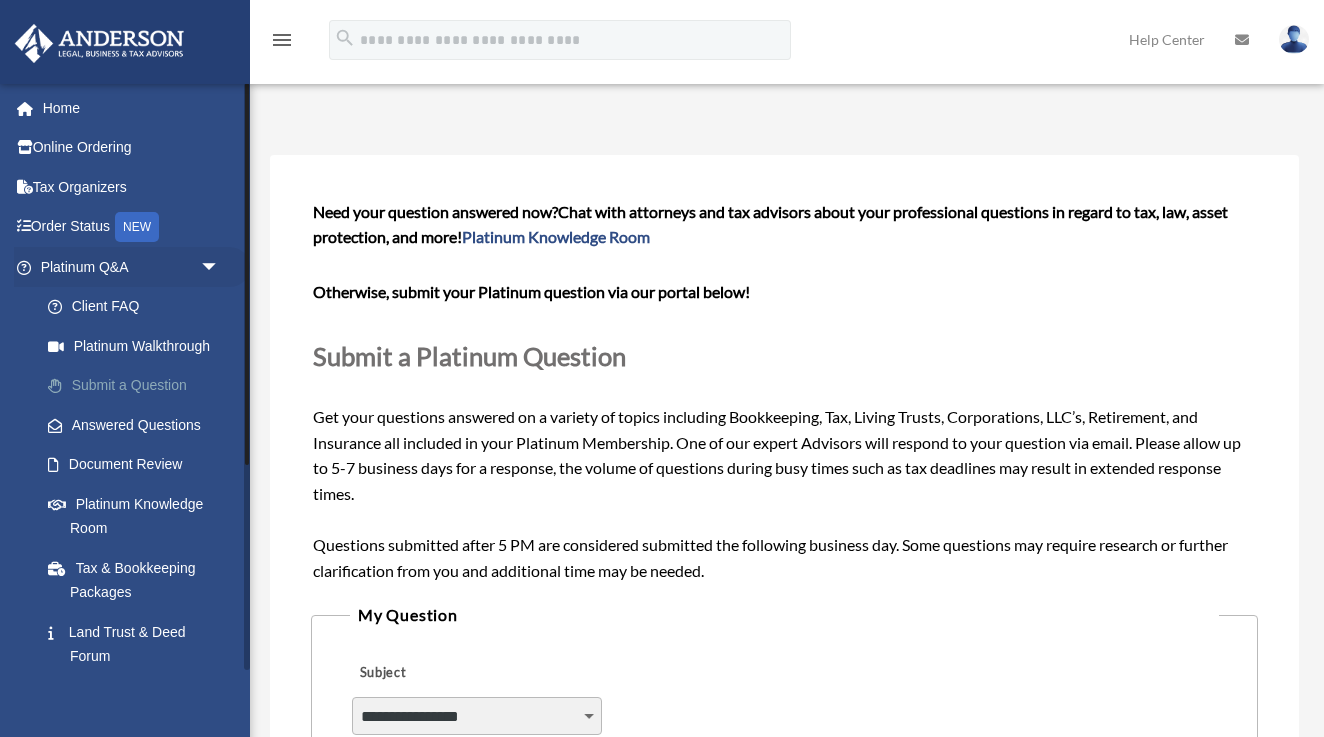 click on "Submit a Question" at bounding box center [139, 386] 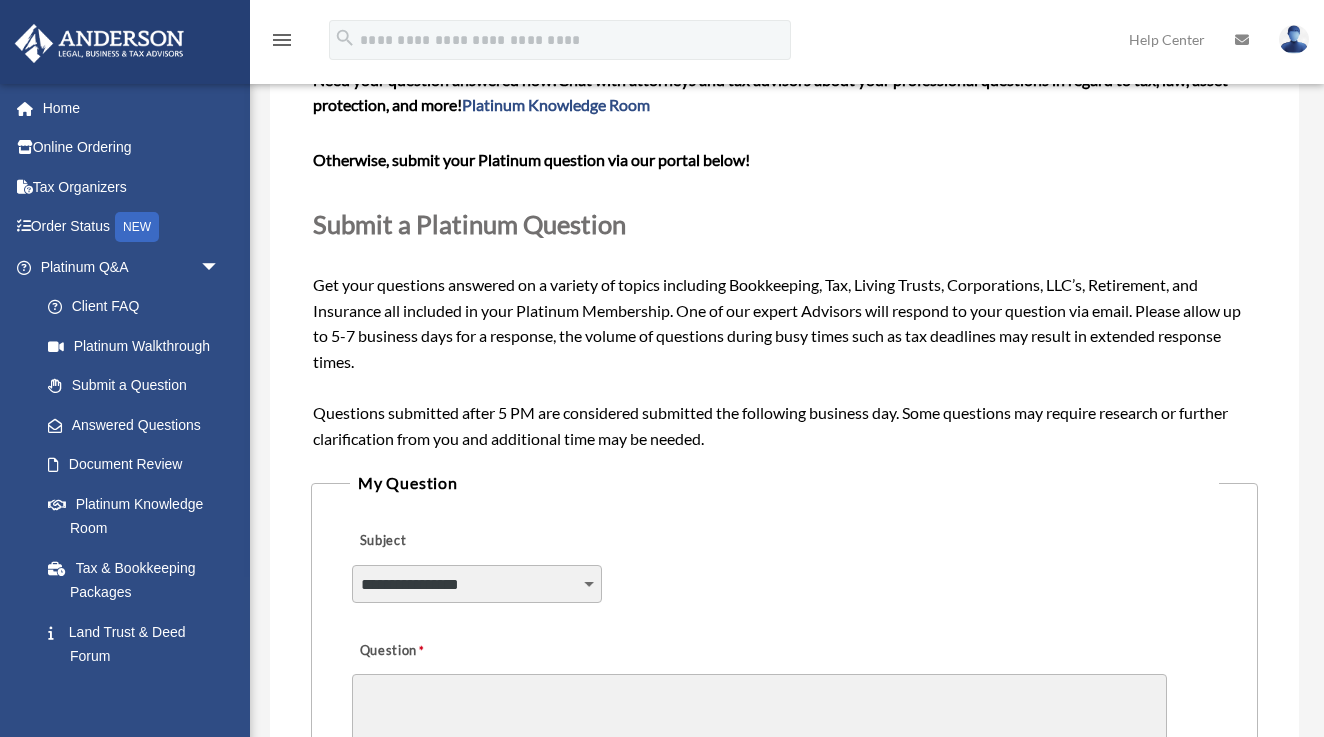 scroll, scrollTop: 136, scrollLeft: 0, axis: vertical 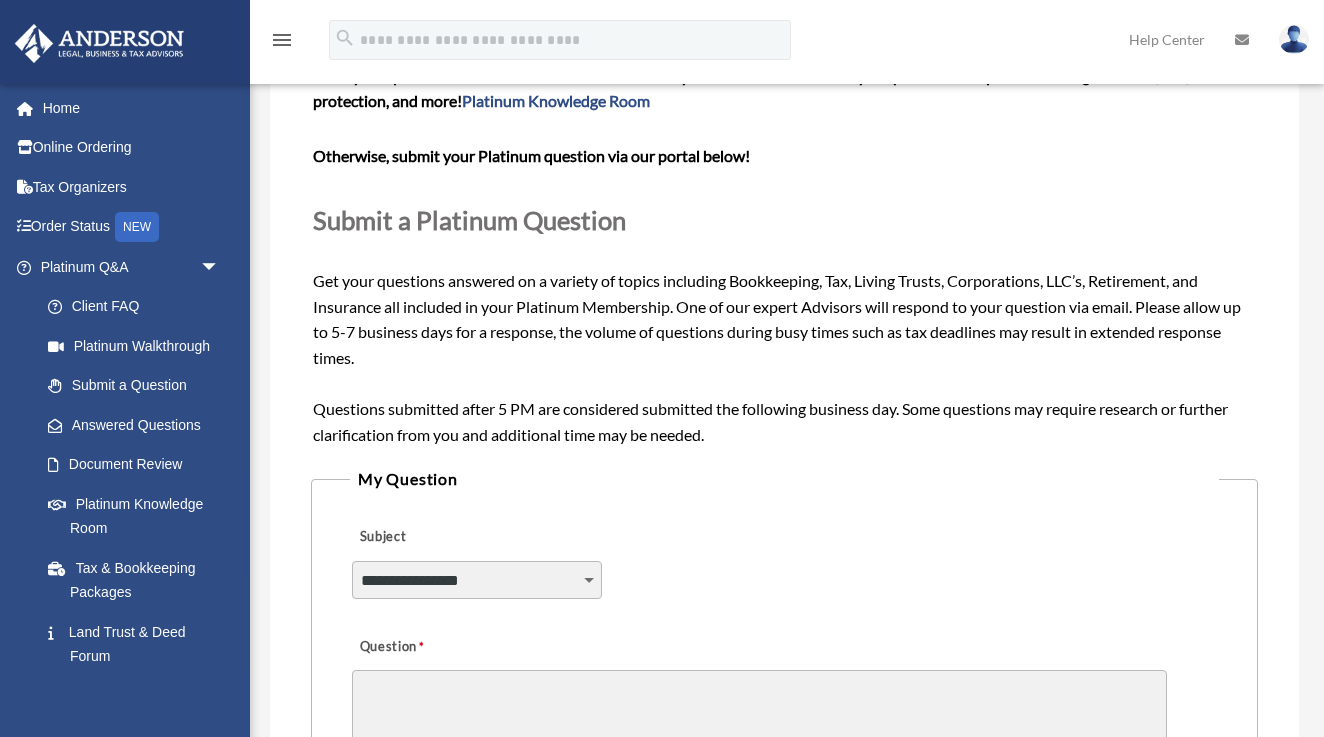 select on "******" 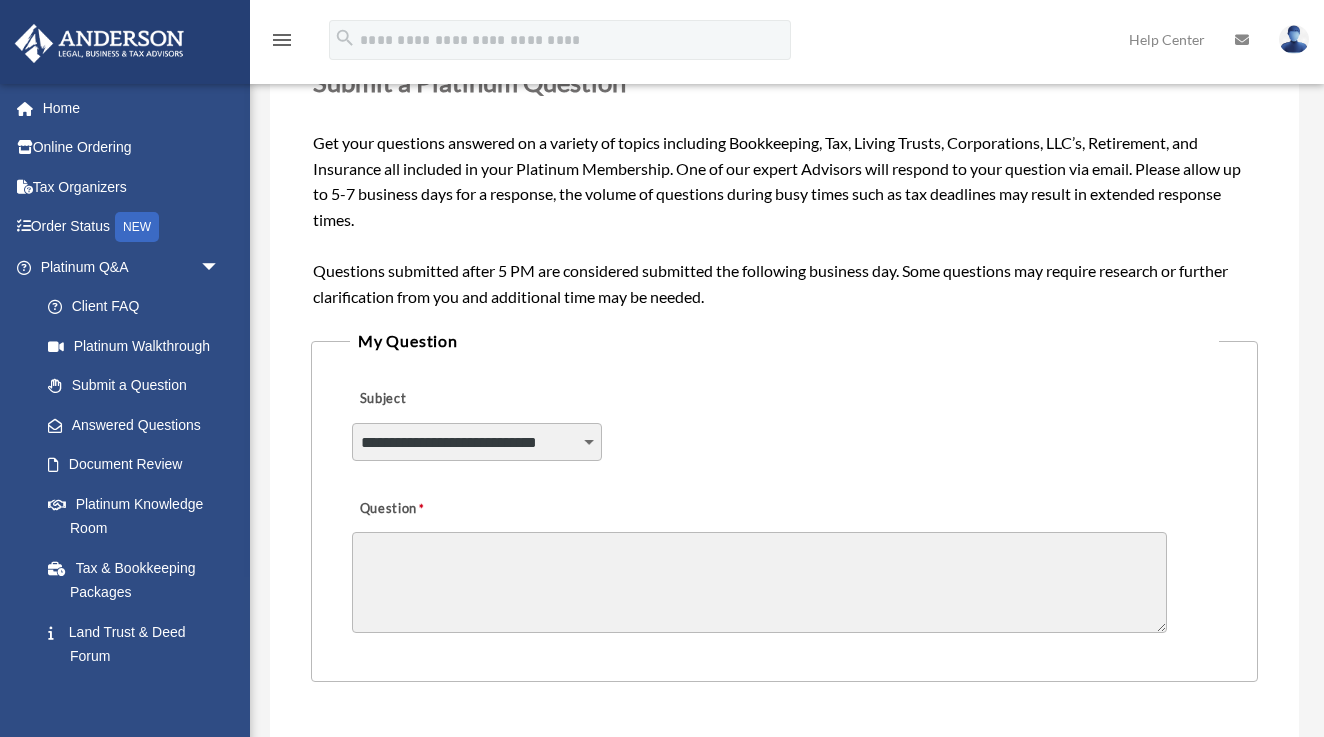scroll, scrollTop: 282, scrollLeft: 0, axis: vertical 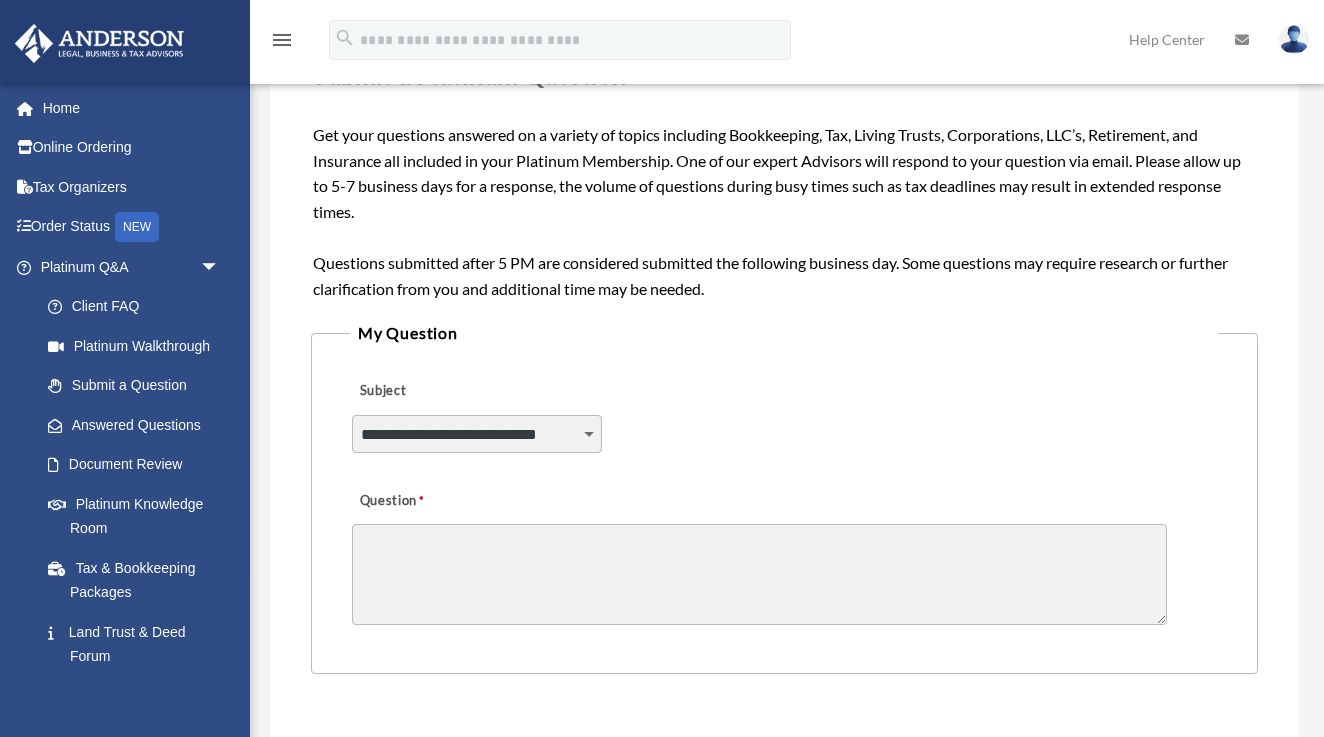 click on "Question" at bounding box center [759, 574] 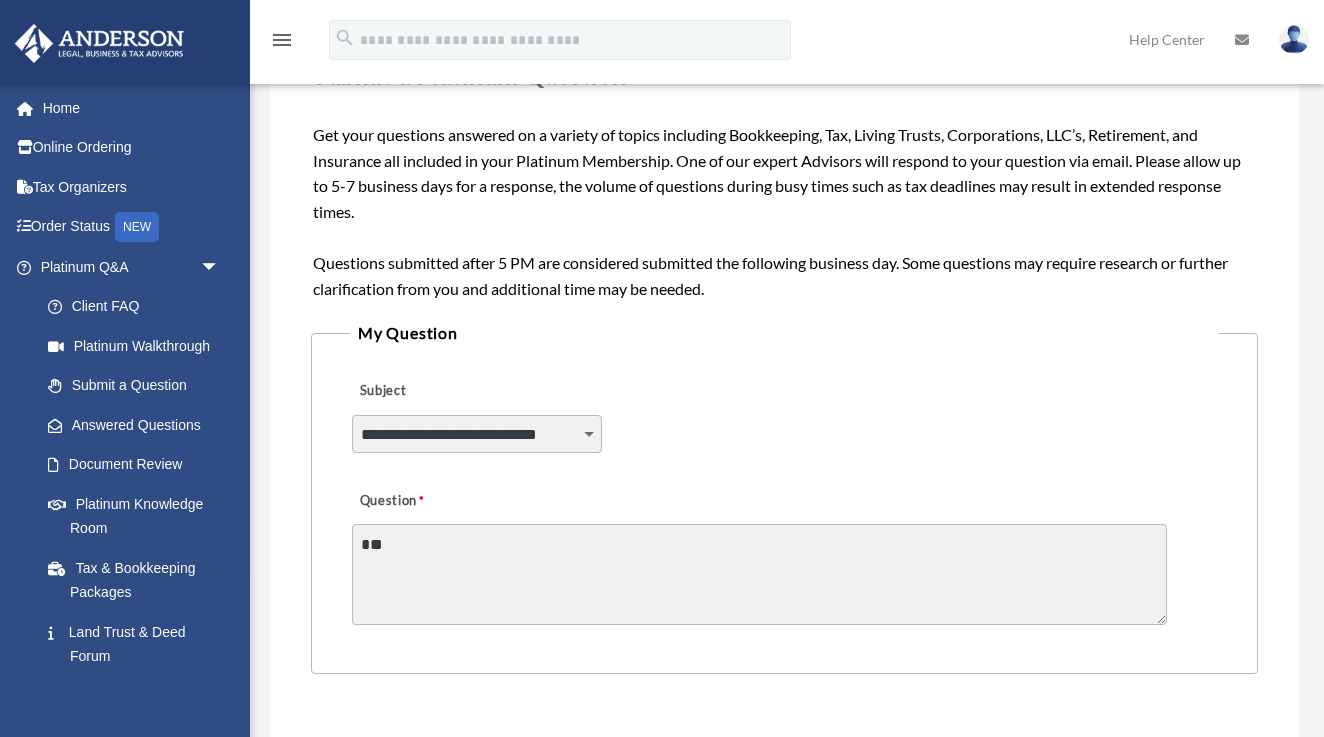 type on "*" 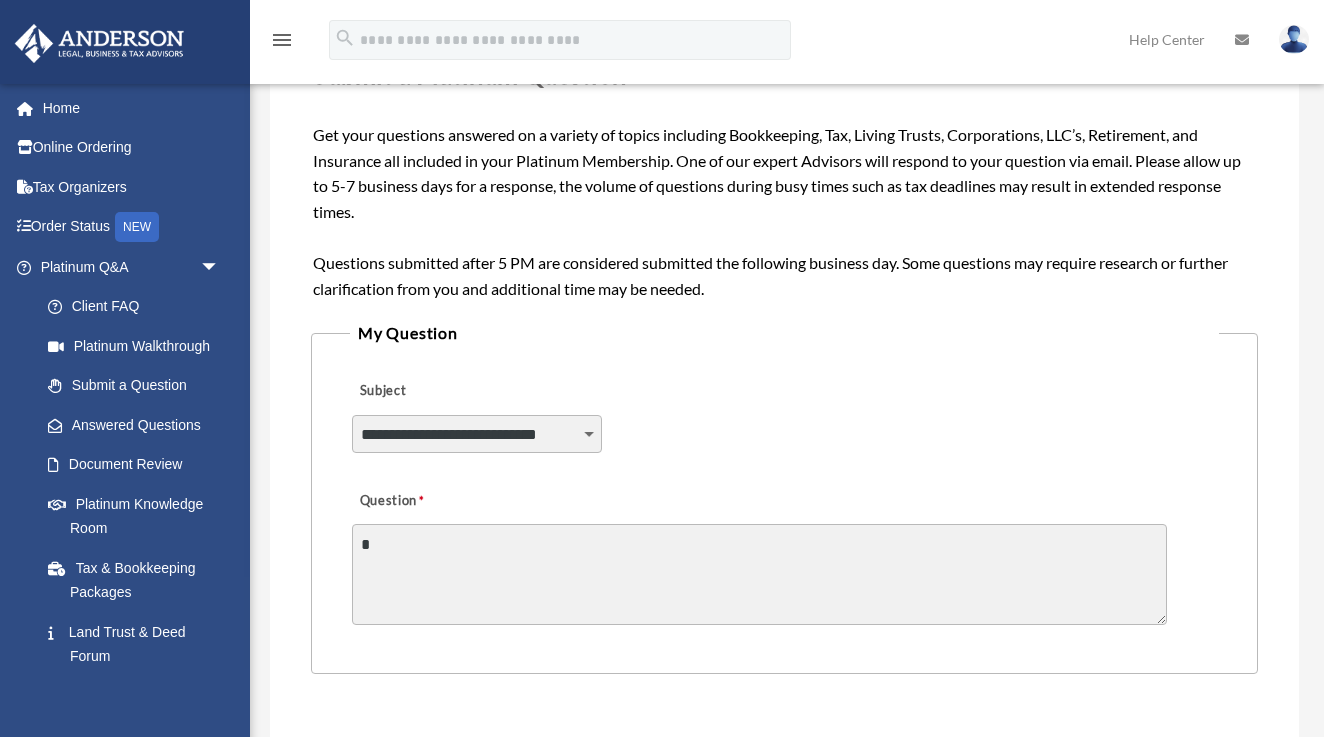 type 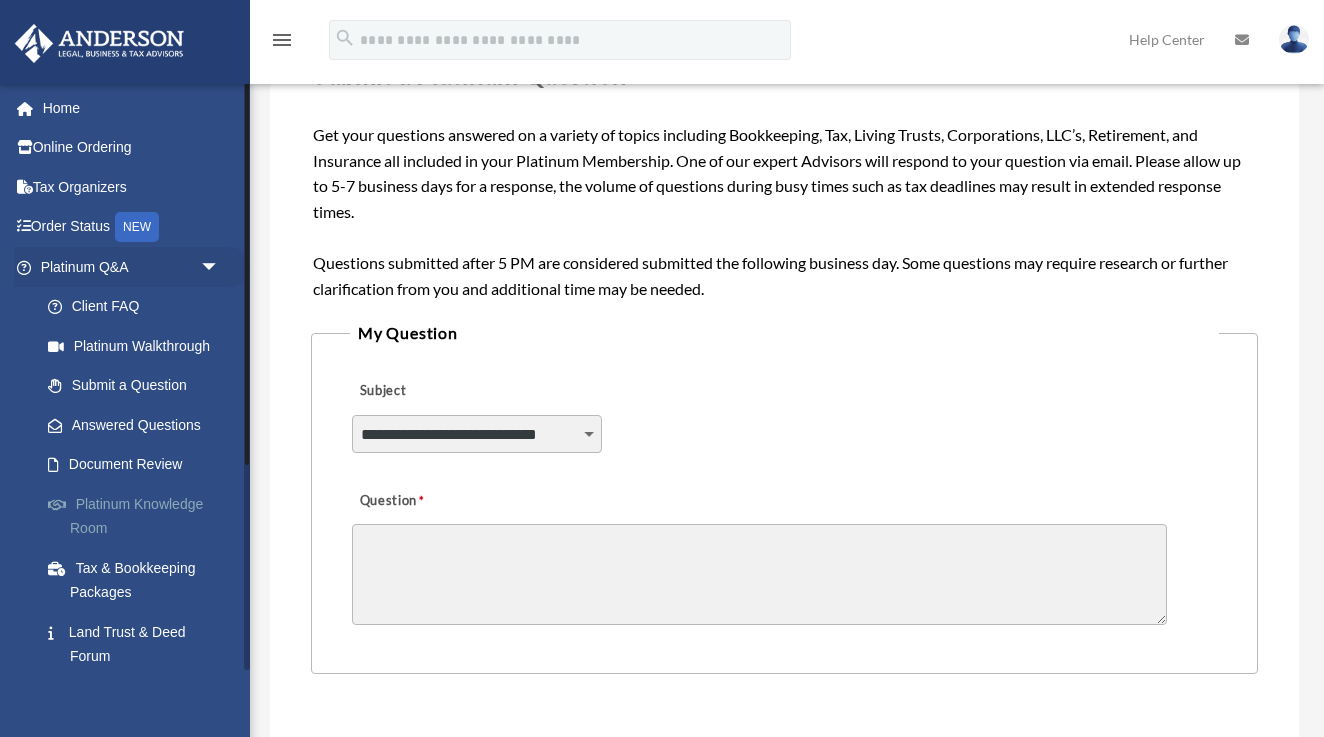 click on "Platinum Knowledge Room" at bounding box center [139, 516] 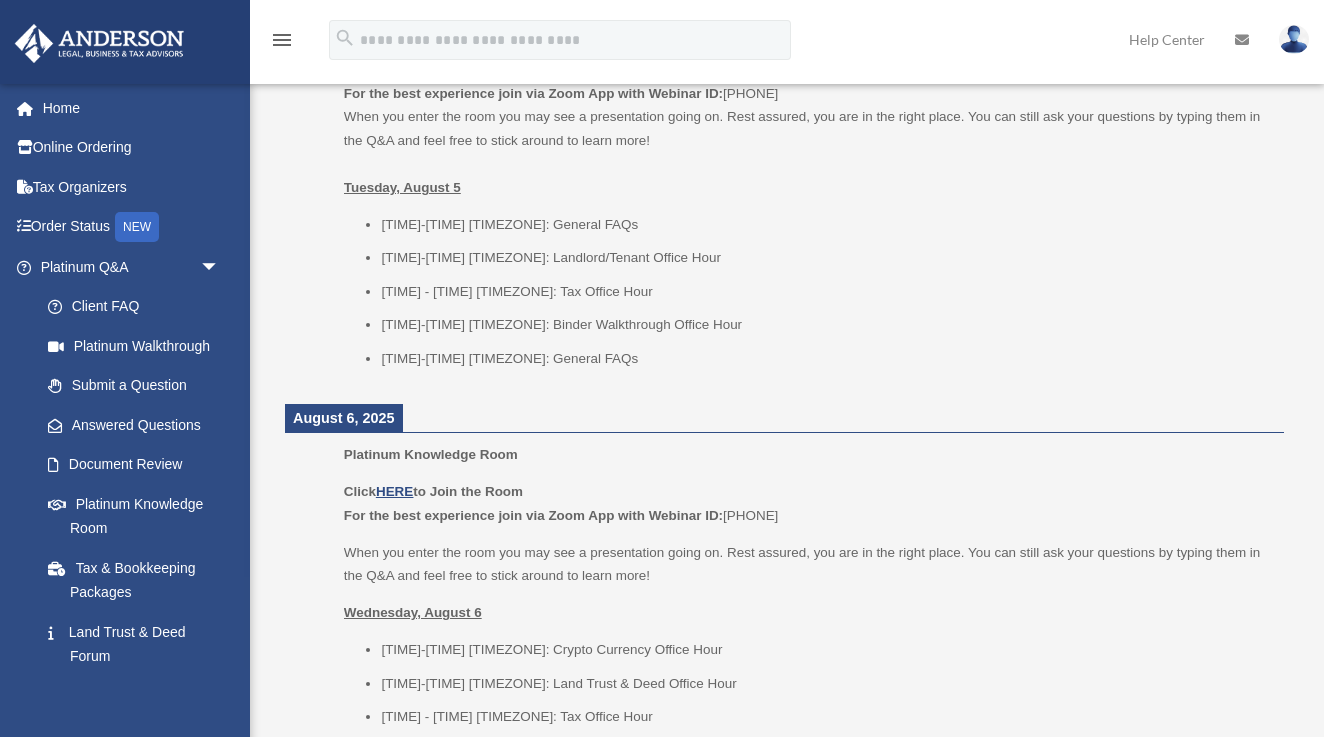 scroll, scrollTop: 940, scrollLeft: 0, axis: vertical 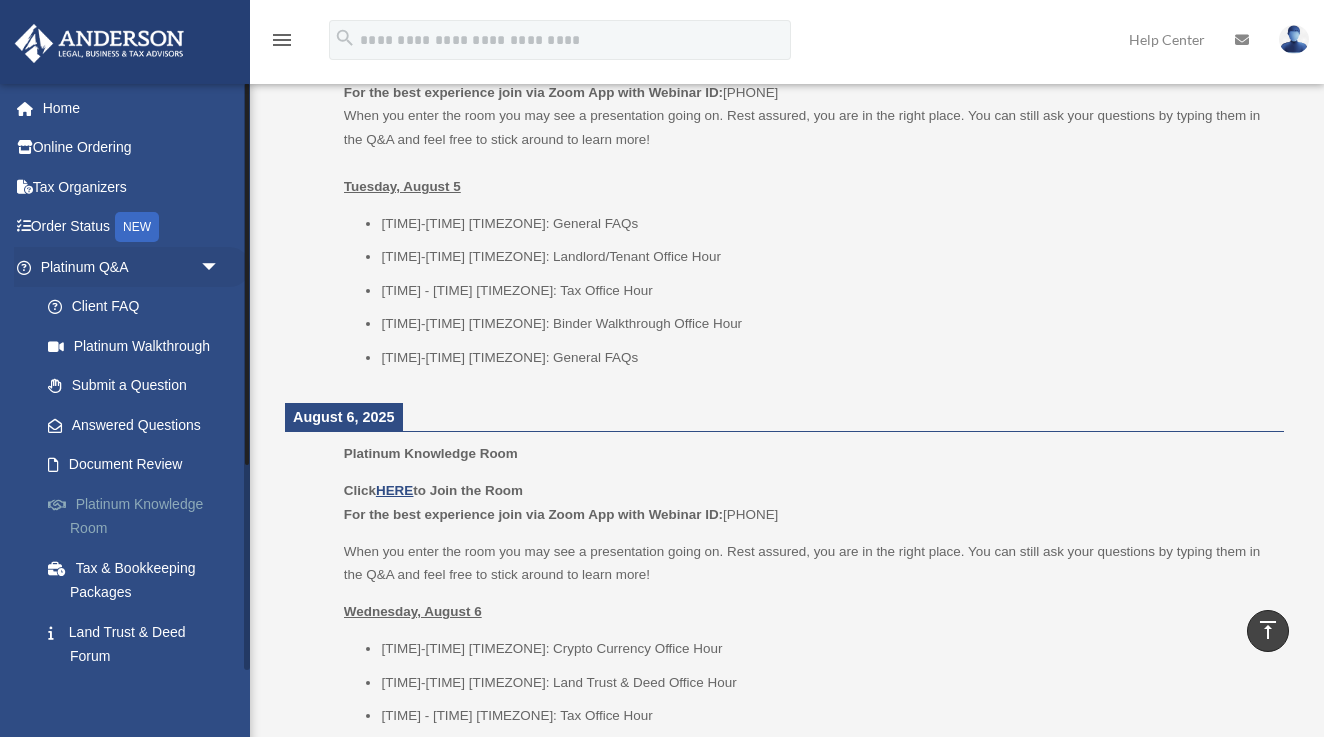 click on "Platinum Knowledge Room" at bounding box center [139, 516] 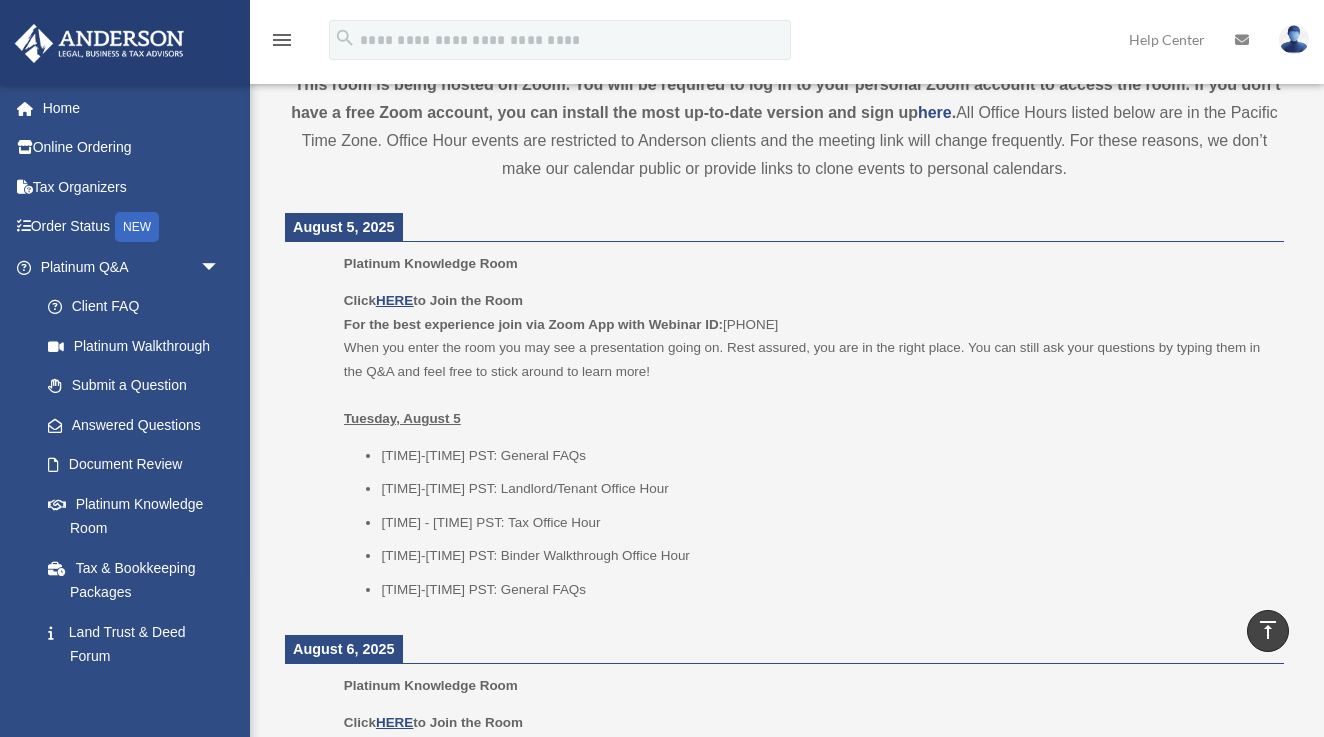 scroll, scrollTop: 710, scrollLeft: 0, axis: vertical 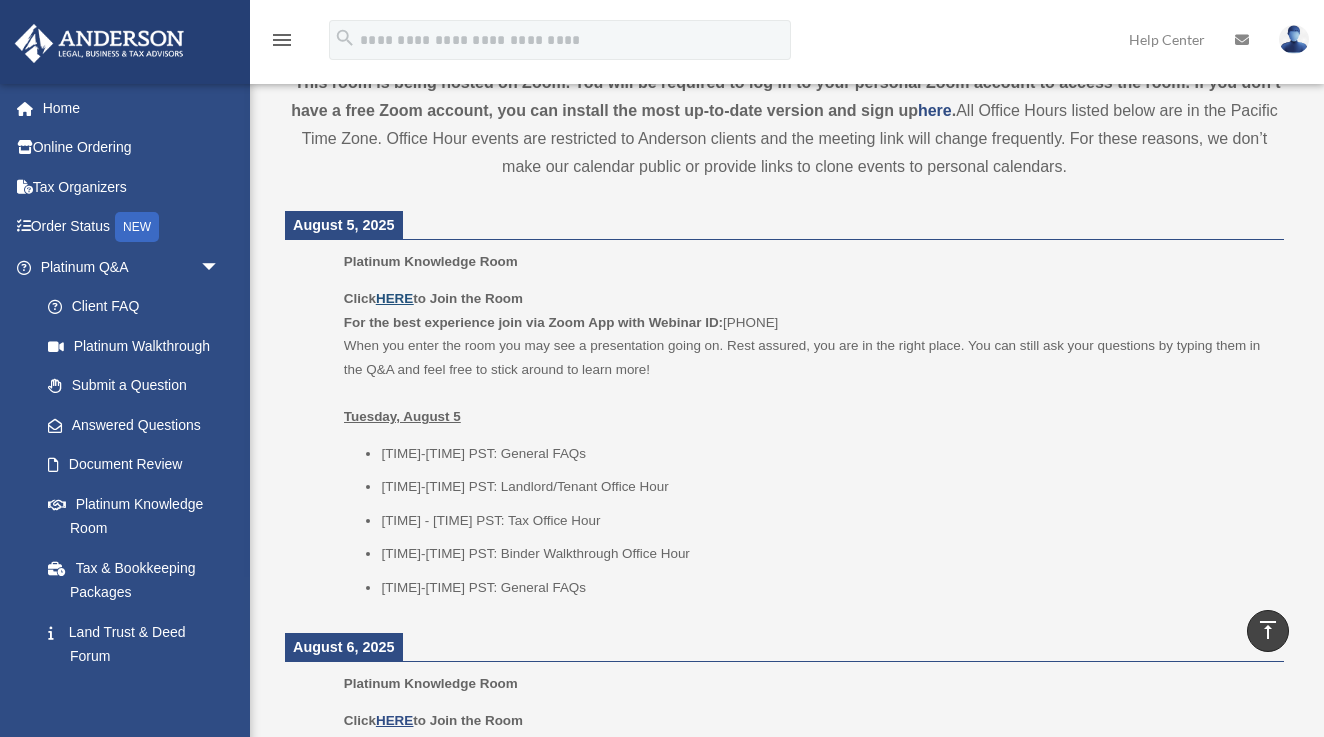 click on "HERE" at bounding box center (394, 298) 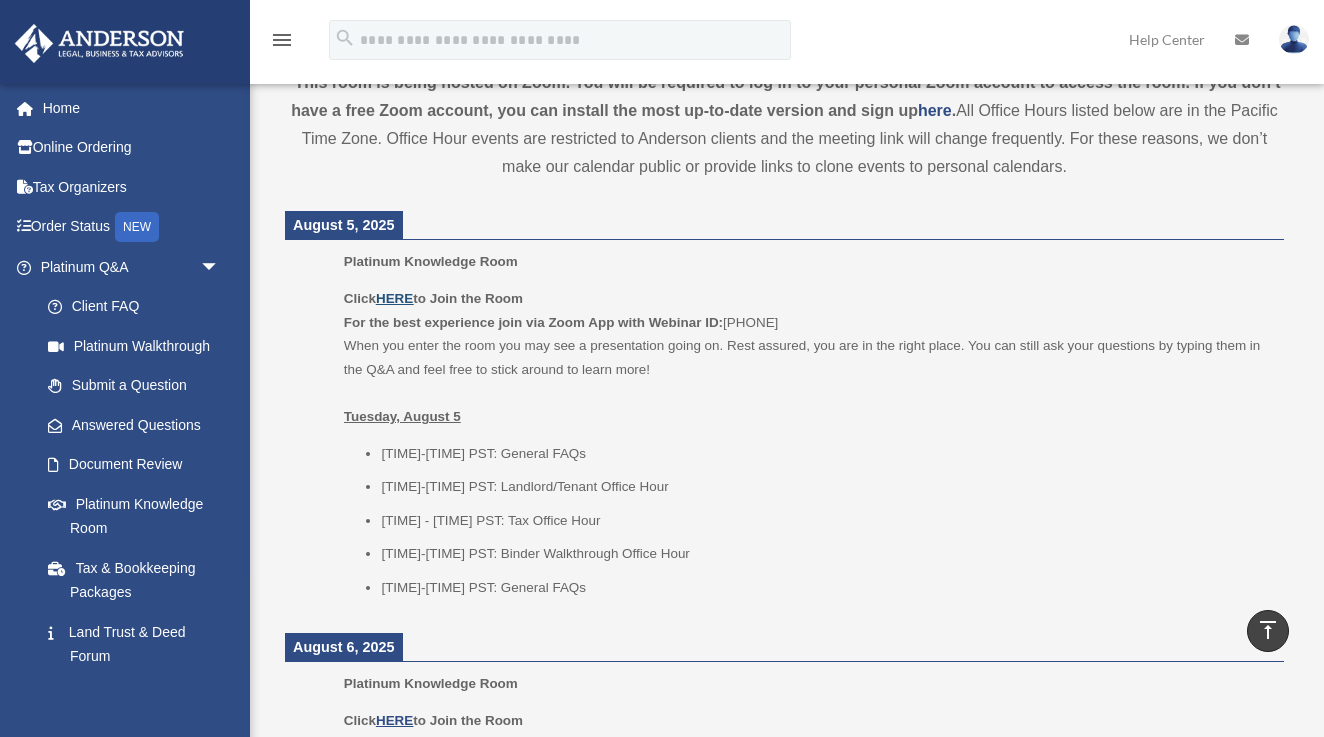 click on "HERE" at bounding box center [394, 298] 